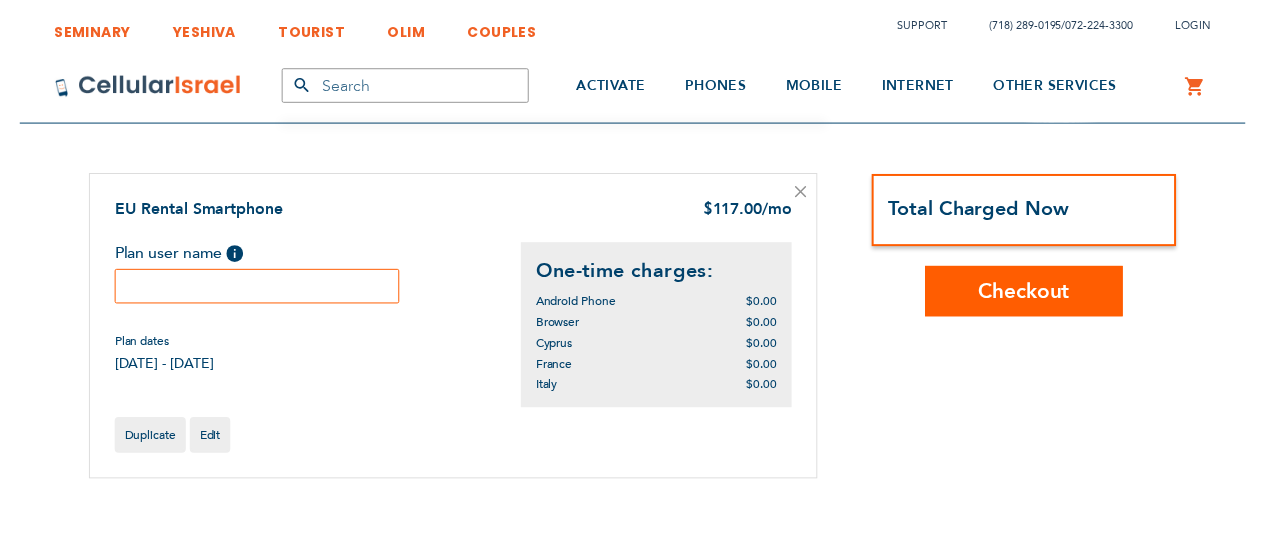 scroll, scrollTop: 0, scrollLeft: 0, axis: both 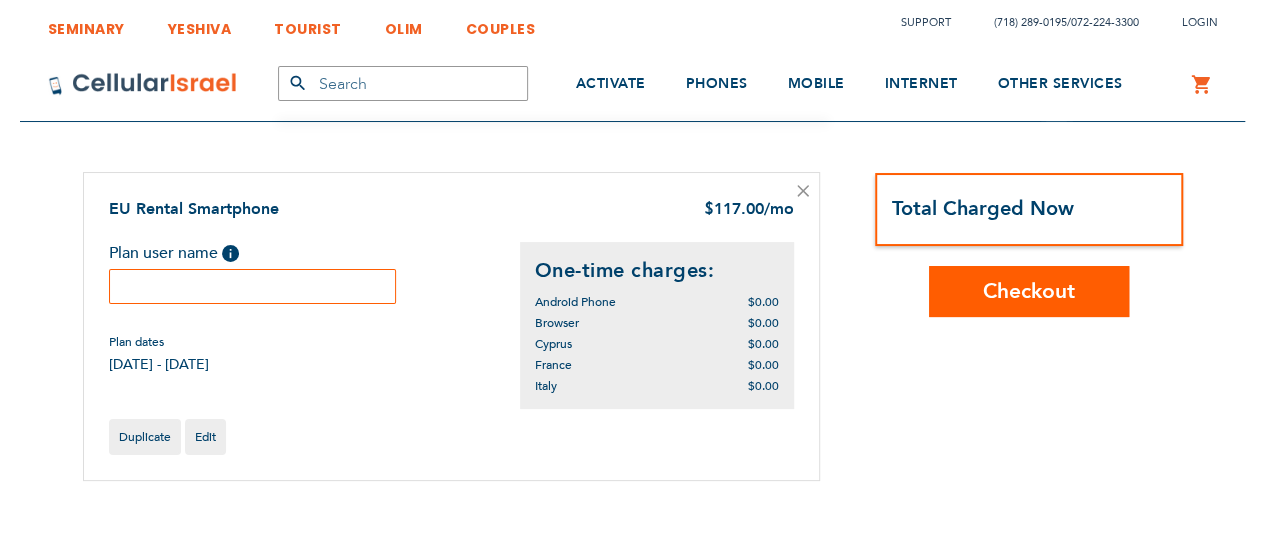 click at bounding box center (253, 286) 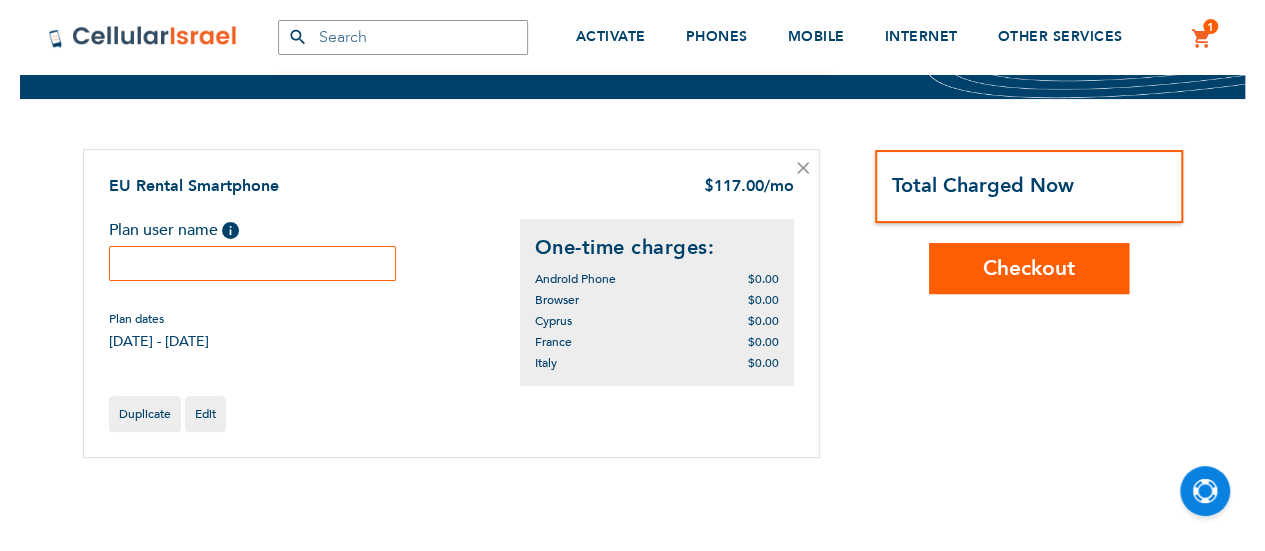 scroll, scrollTop: 146, scrollLeft: 0, axis: vertical 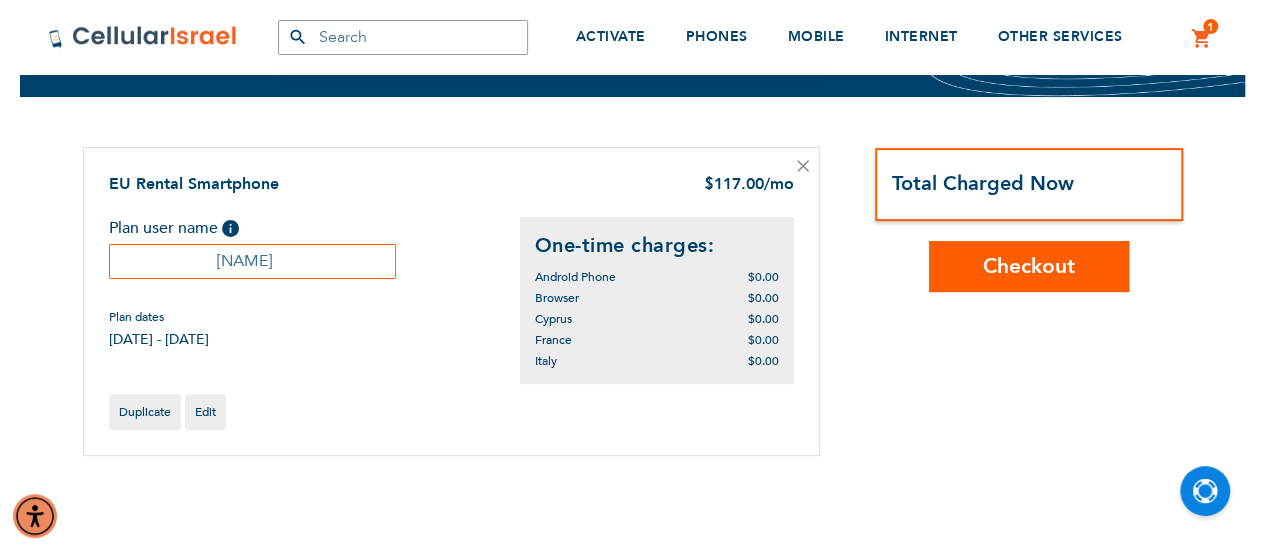 type on "Tova" 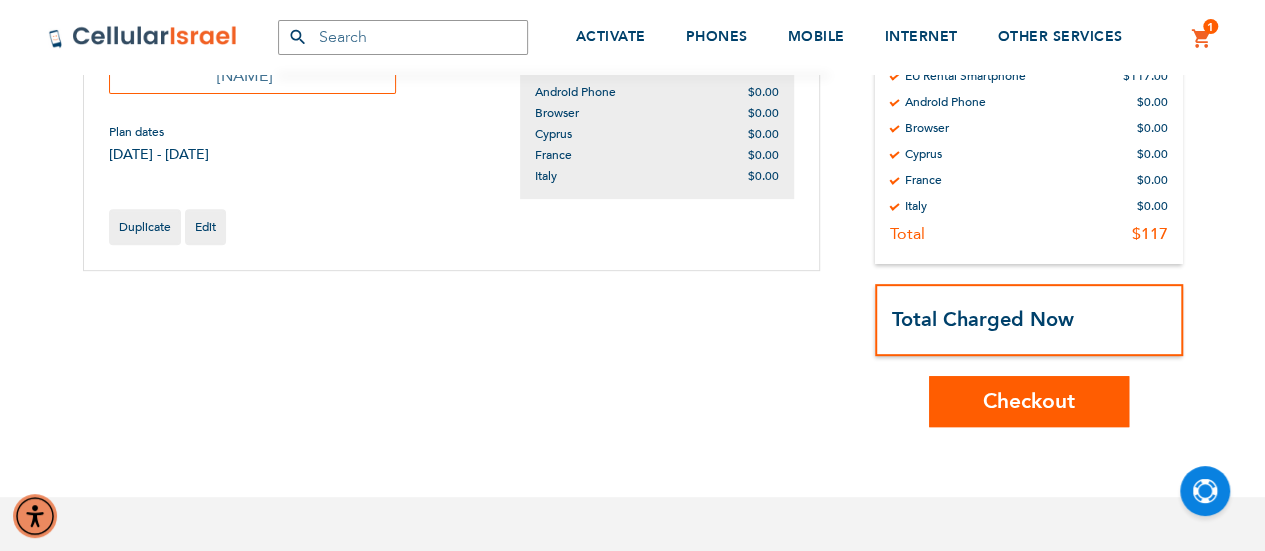 scroll, scrollTop: 334, scrollLeft: 0, axis: vertical 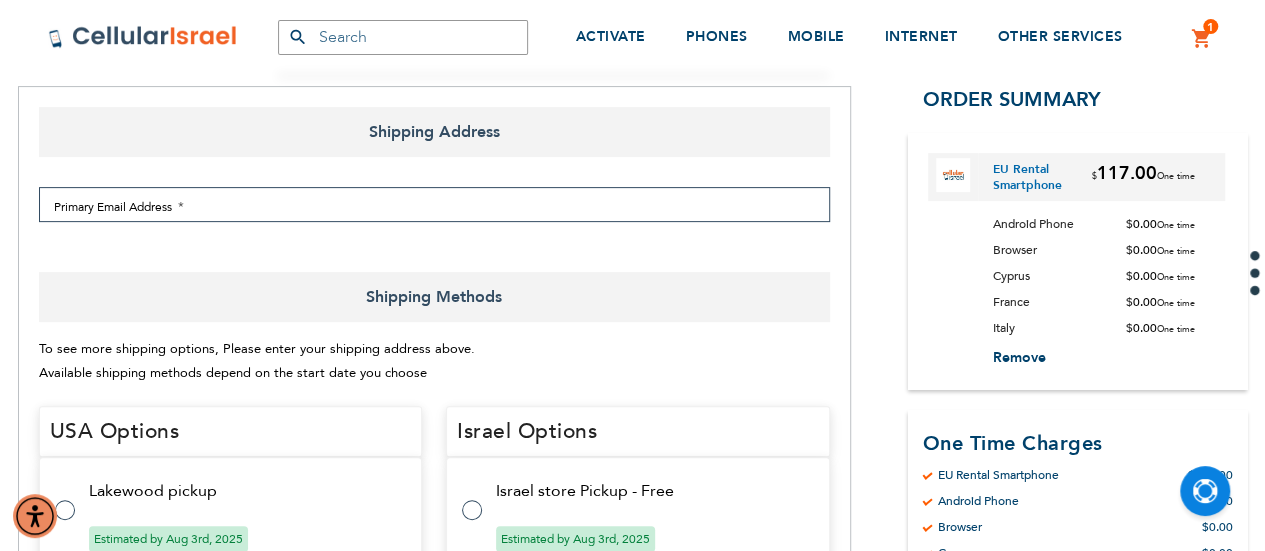 select on "US" 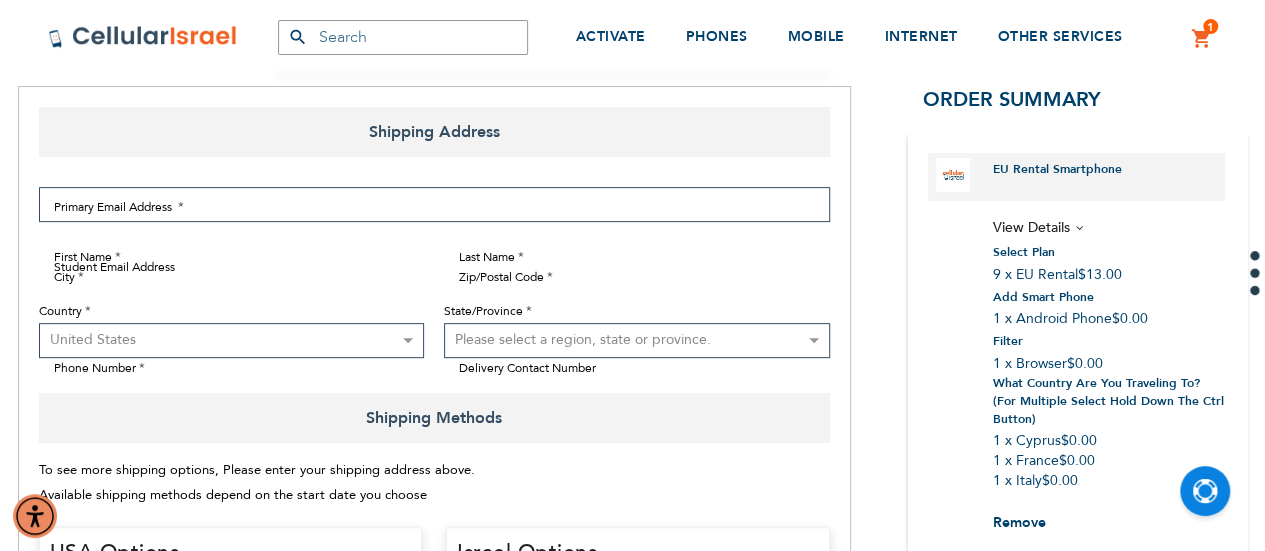 scroll, scrollTop: 34, scrollLeft: 0, axis: vertical 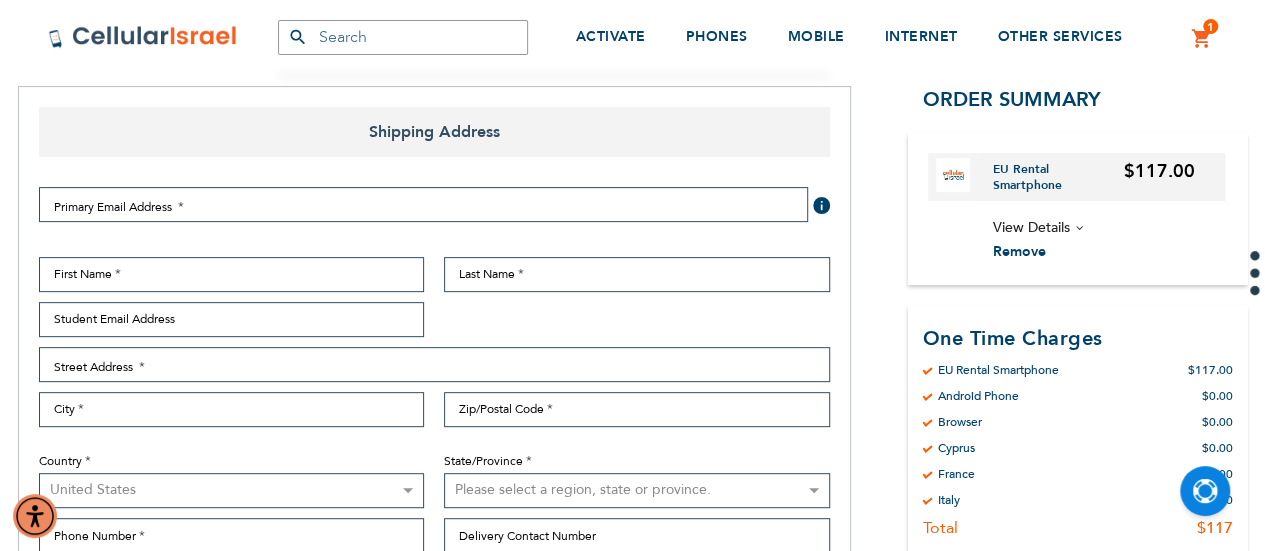 select on "US" 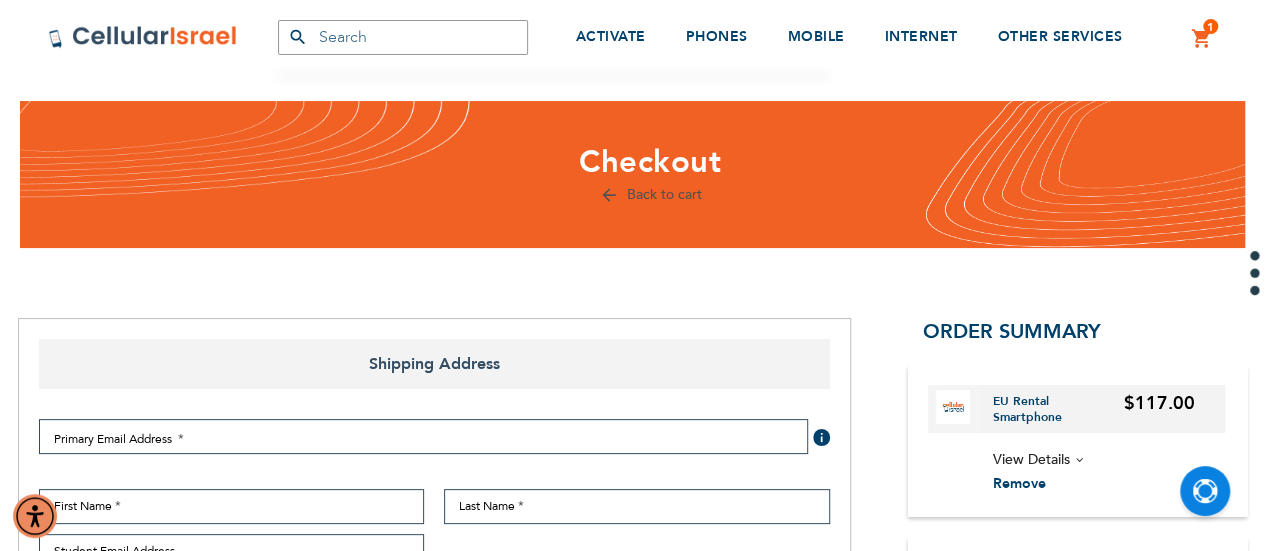 checkbox on "false" 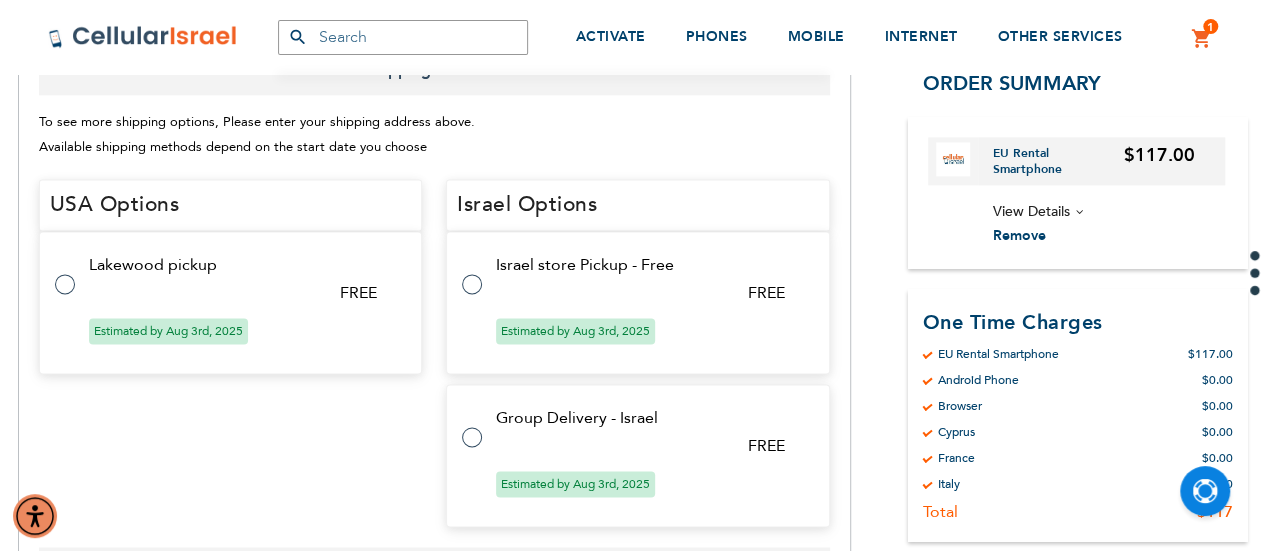 scroll, scrollTop: 1275, scrollLeft: 0, axis: vertical 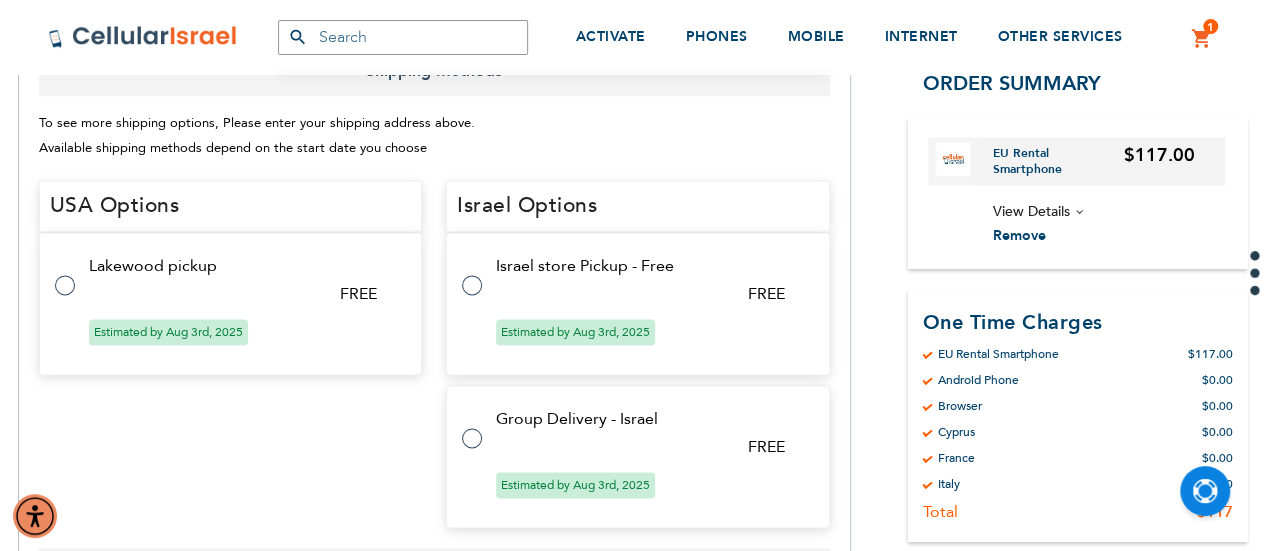 click on "[COUNTRY] store Pickup - Free
FREE
Estimated by Aug 3rd, 2025" at bounding box center (638, 303) 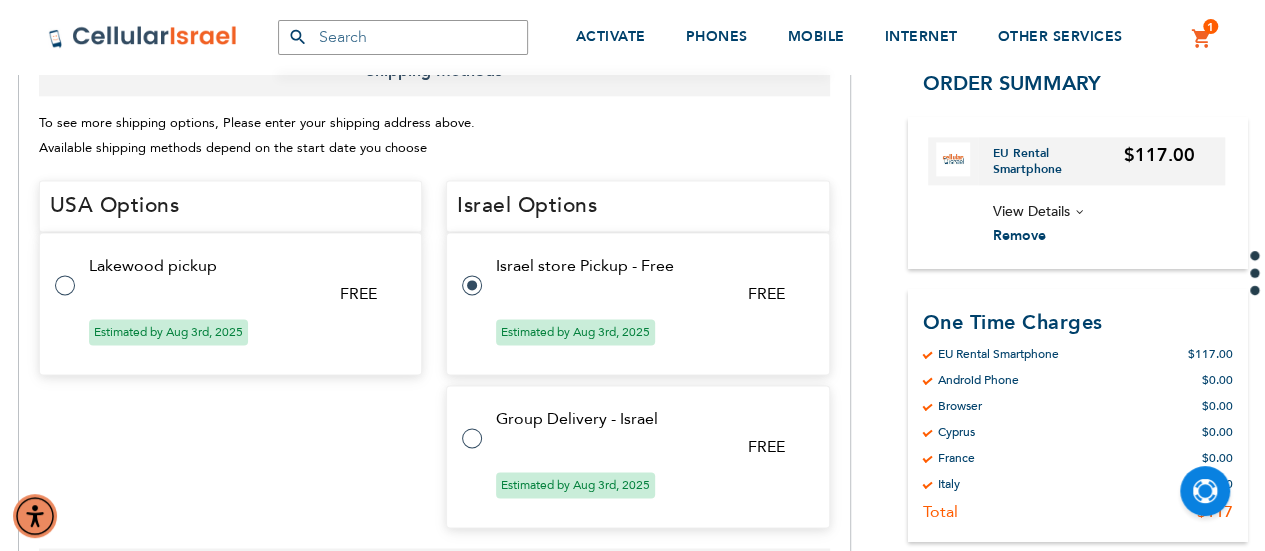 scroll, scrollTop: 784, scrollLeft: 0, axis: vertical 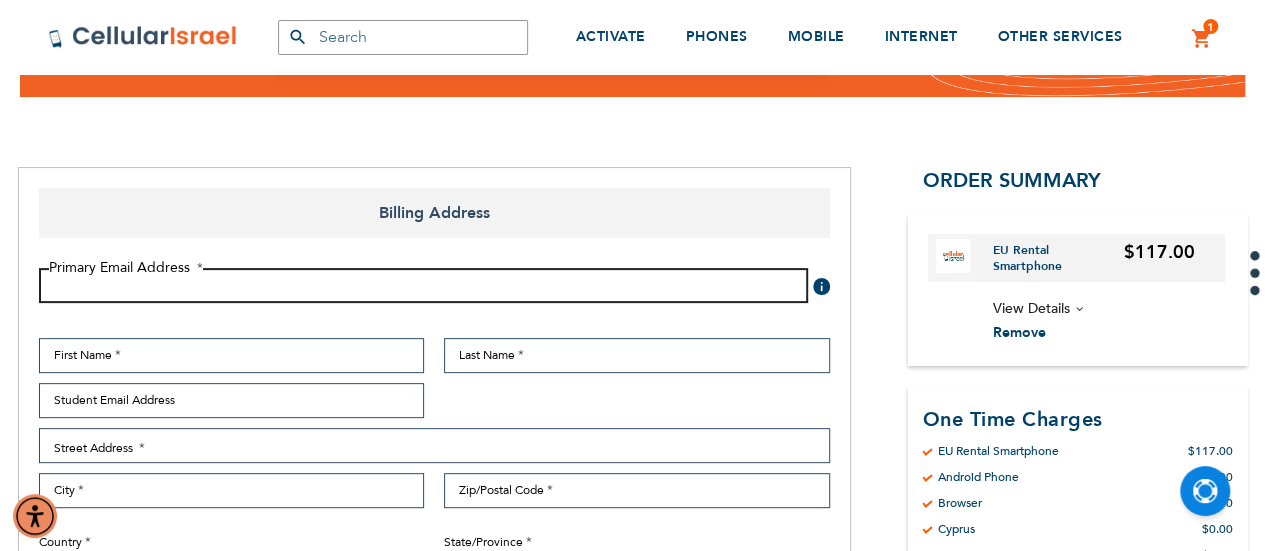 click on "Email Address" at bounding box center (423, 285) 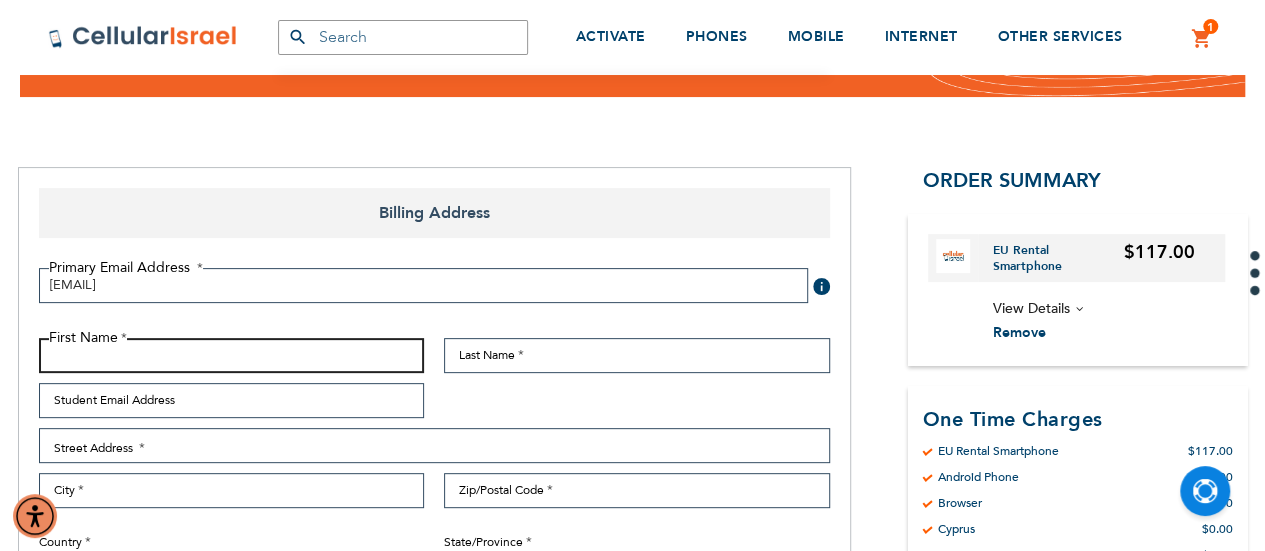 click on "First Name" at bounding box center (232, 355) 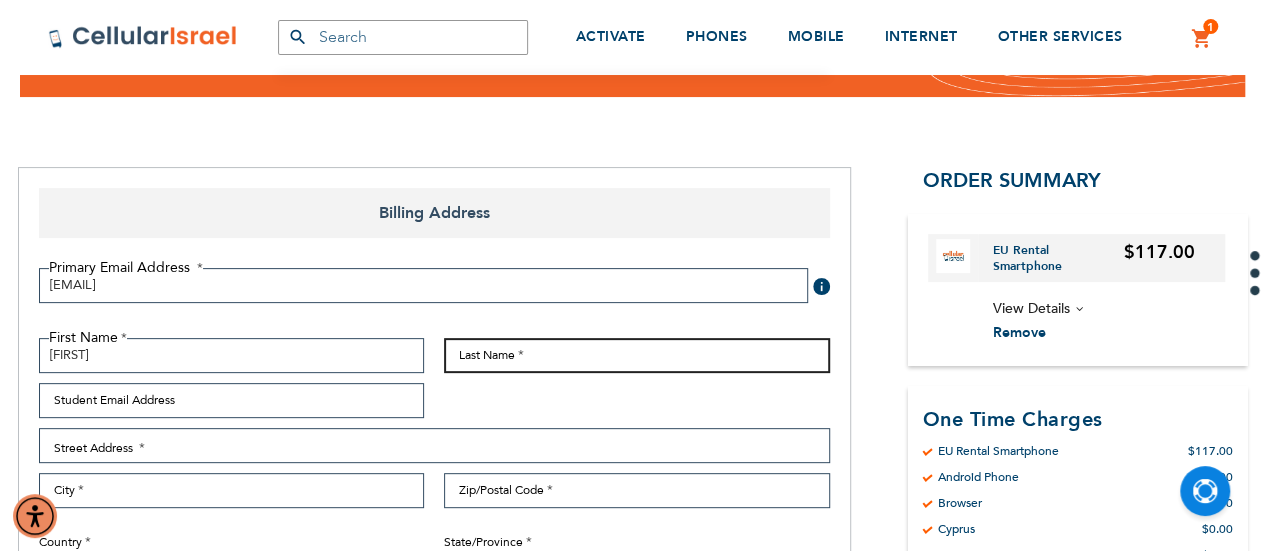 type on "[LAST]" 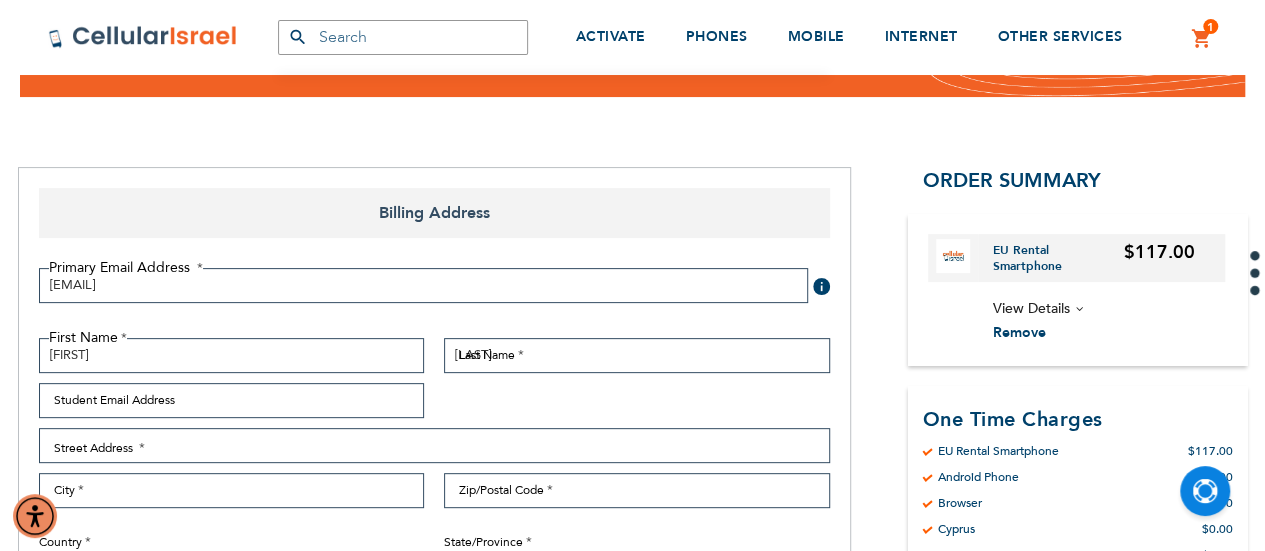 type on "[EMAIL]" 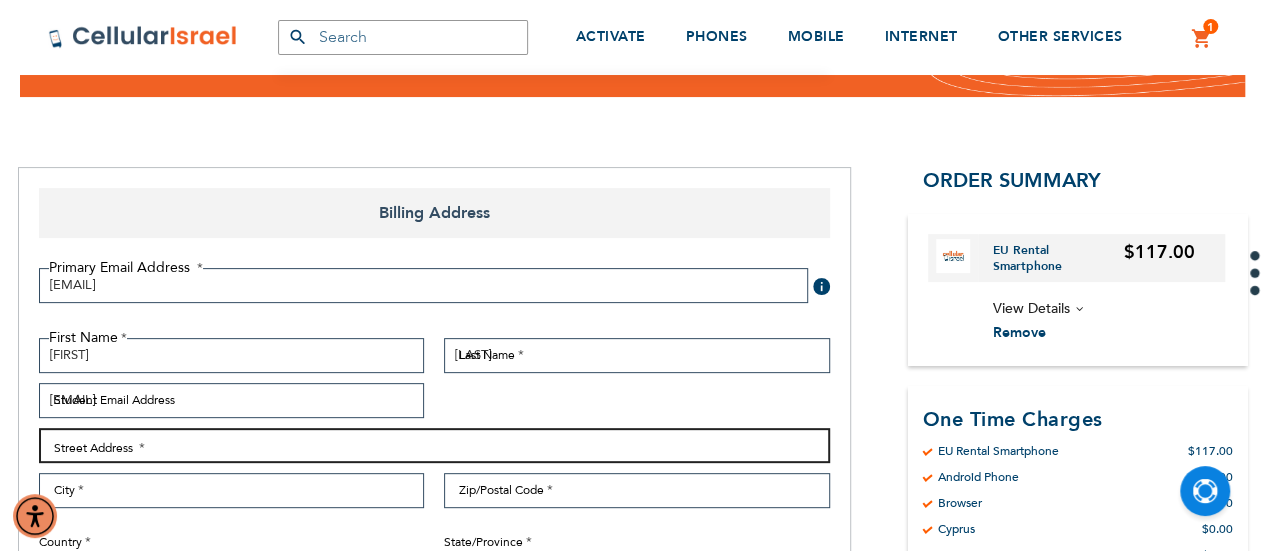 type on "מעגלי הרי"ם לוין 53" 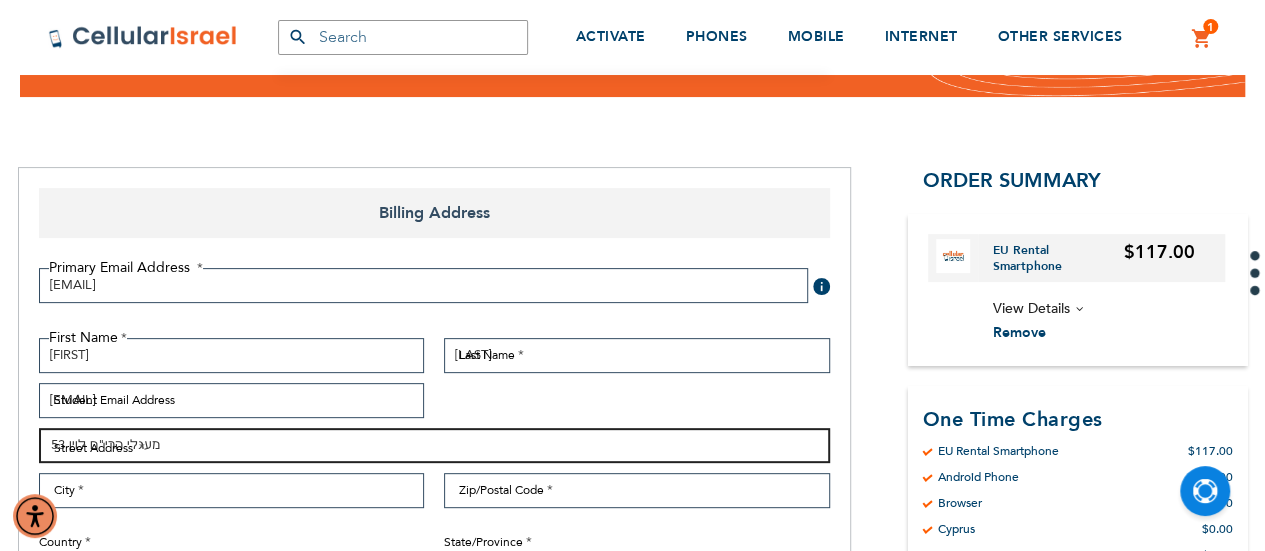 type on "ירושלים" 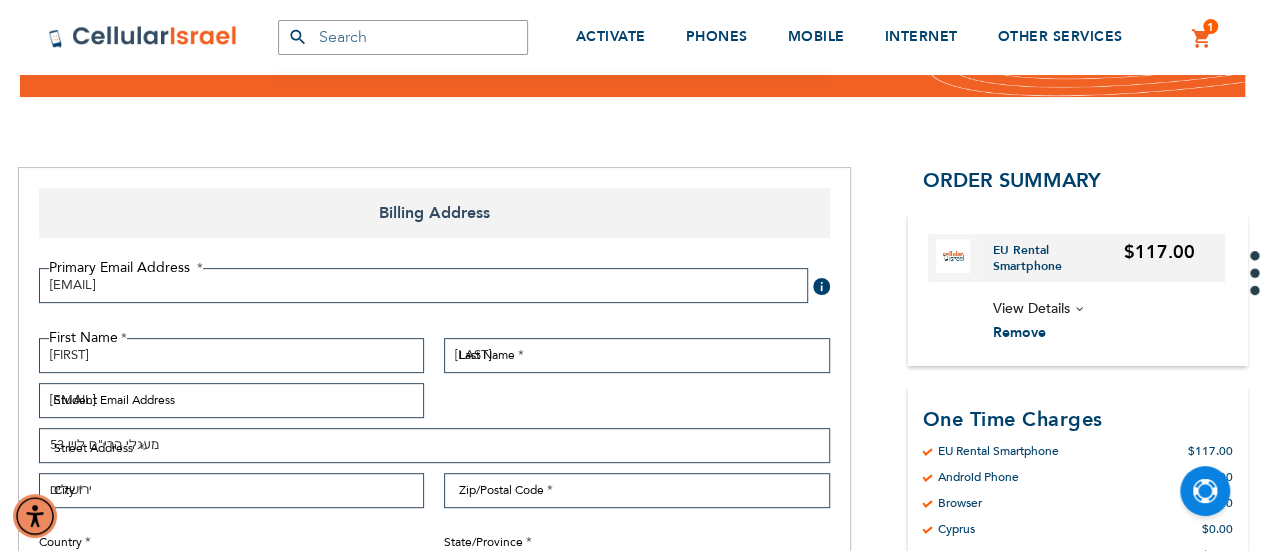 select on "IL" 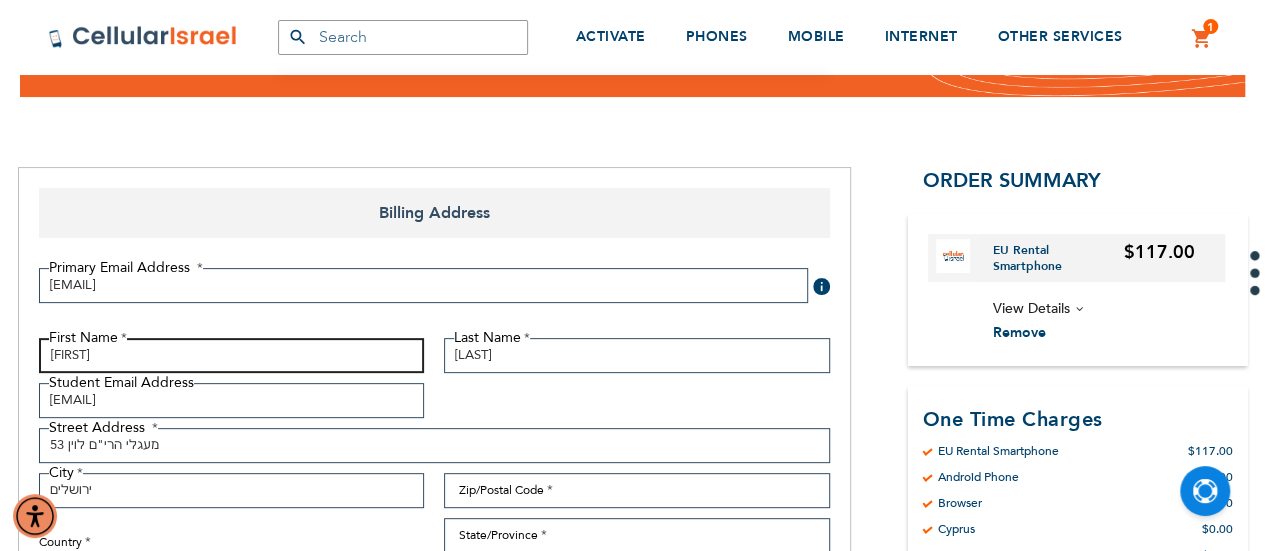 scroll, scrollTop: 34, scrollLeft: 0, axis: vertical 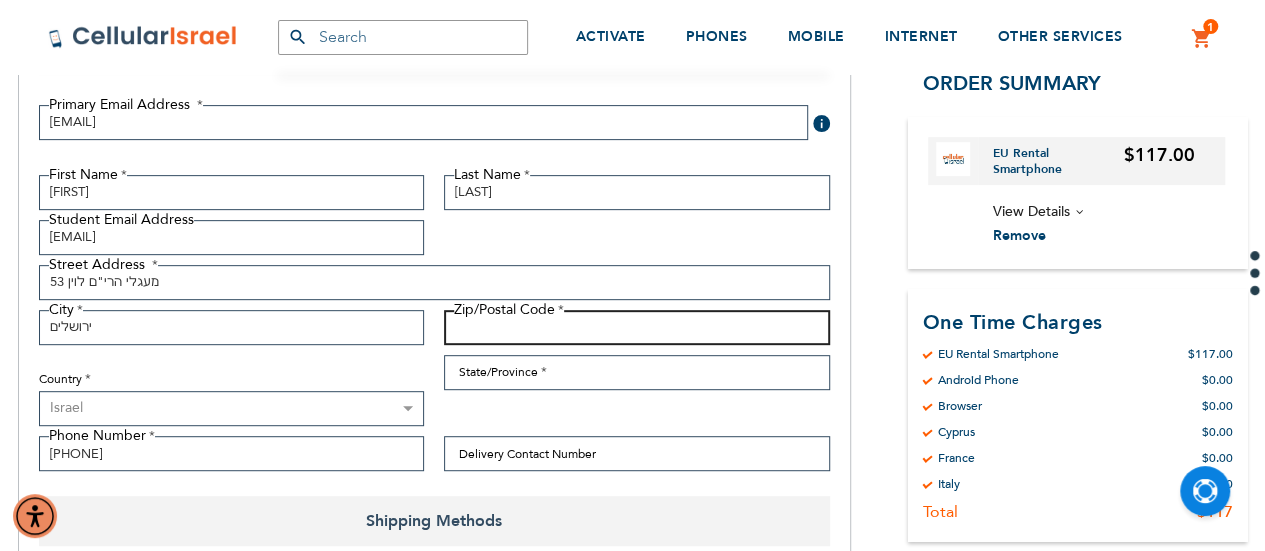 click on "Zip/Postal Code" at bounding box center (637, 327) 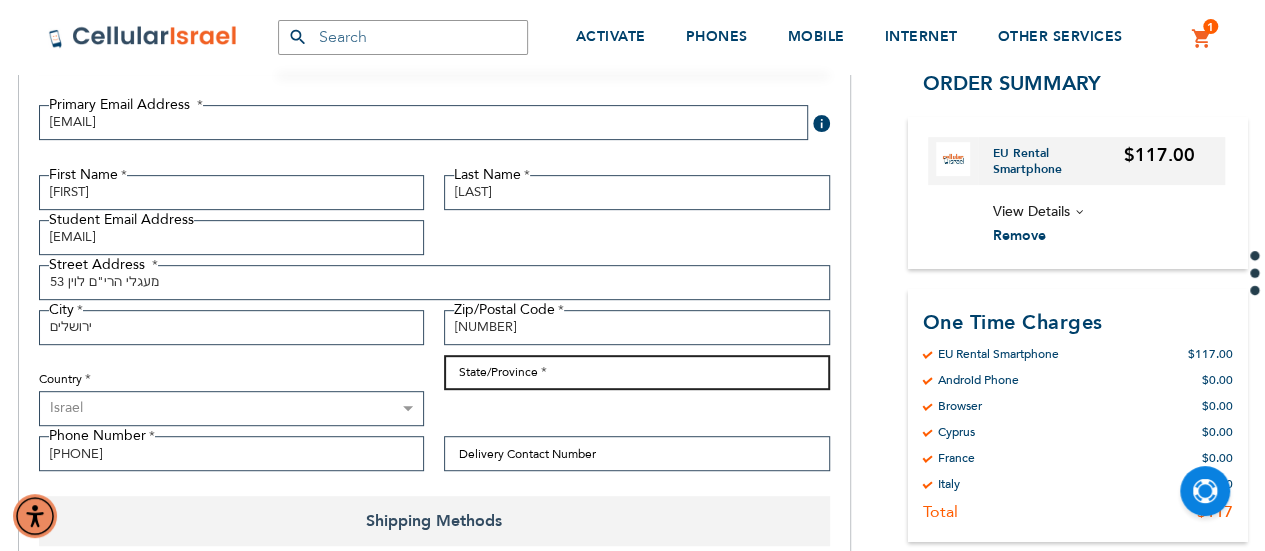 type on "[COUNTRY]" 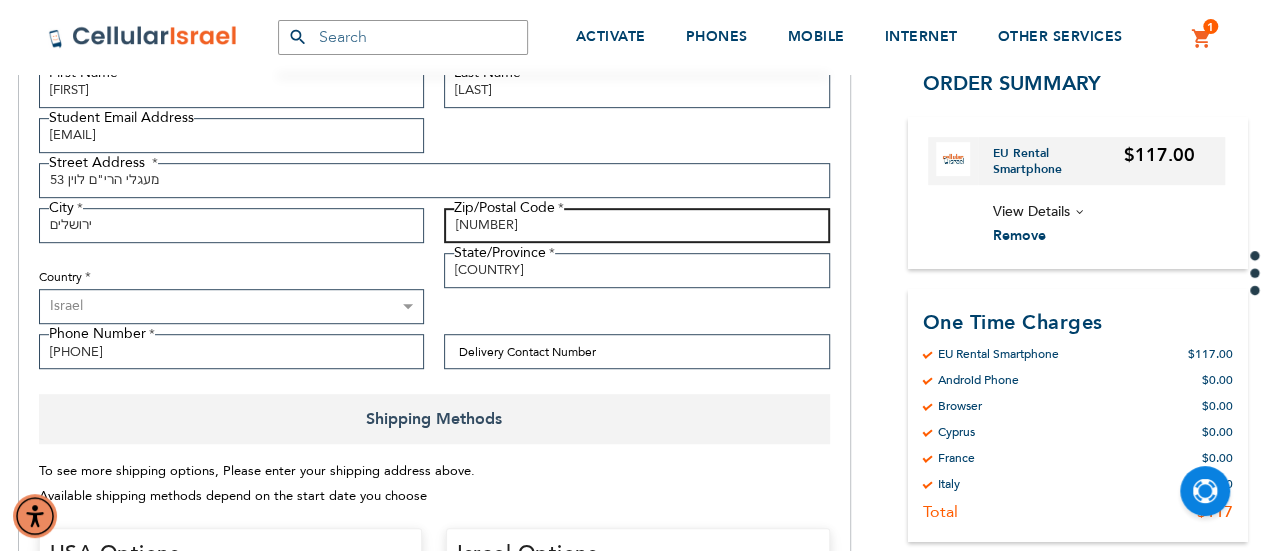 scroll, scrollTop: 438, scrollLeft: 0, axis: vertical 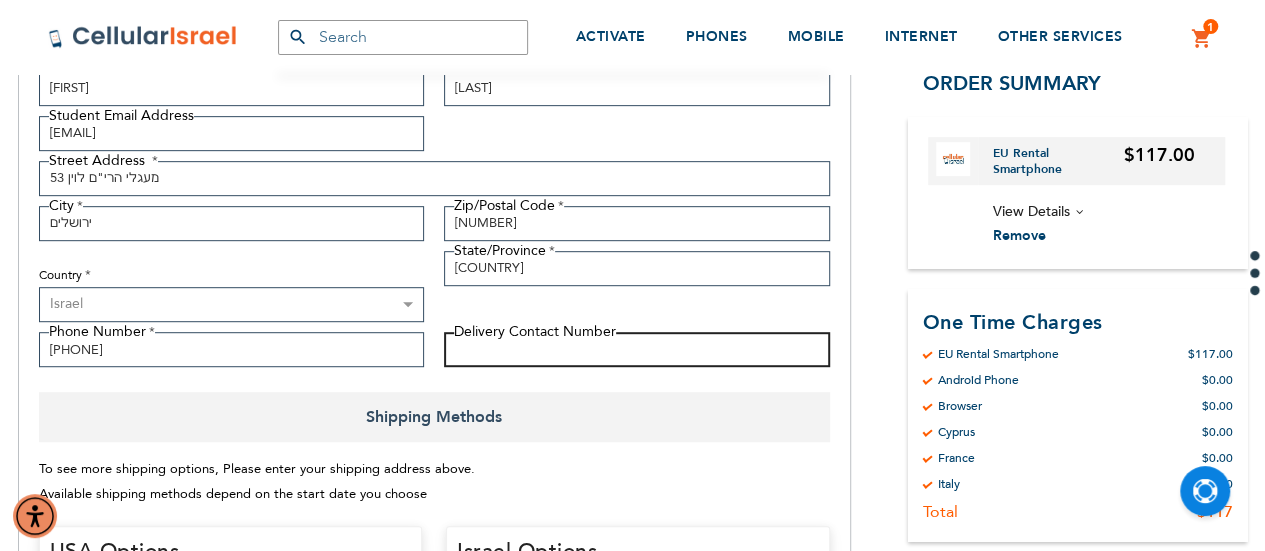 click on "Delivery Contact Number" at bounding box center [637, 349] 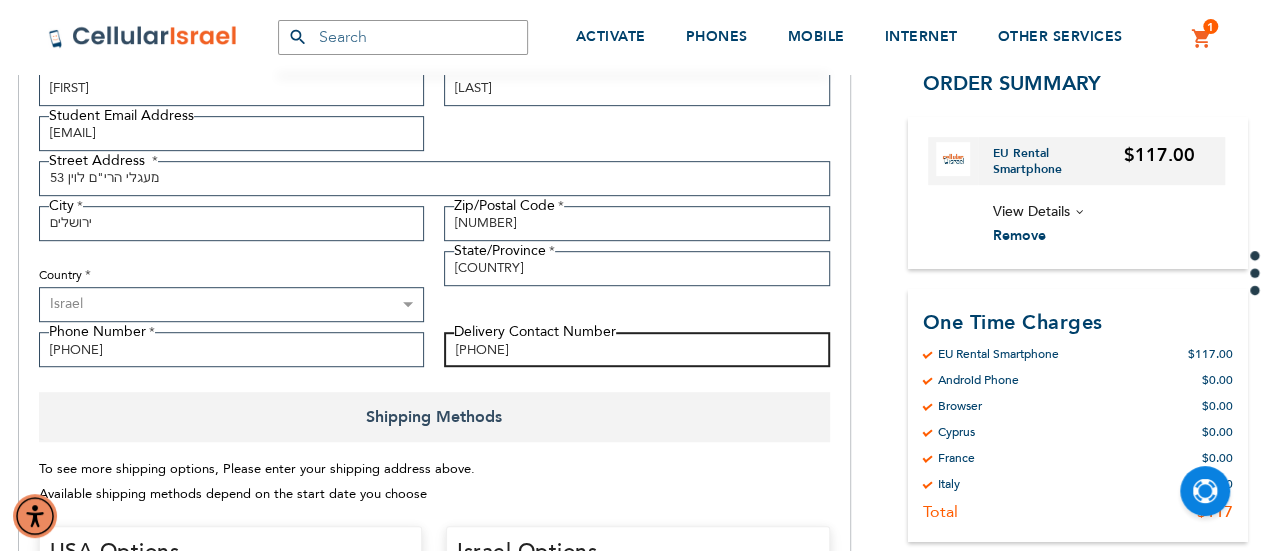 scroll, scrollTop: 34, scrollLeft: 0, axis: vertical 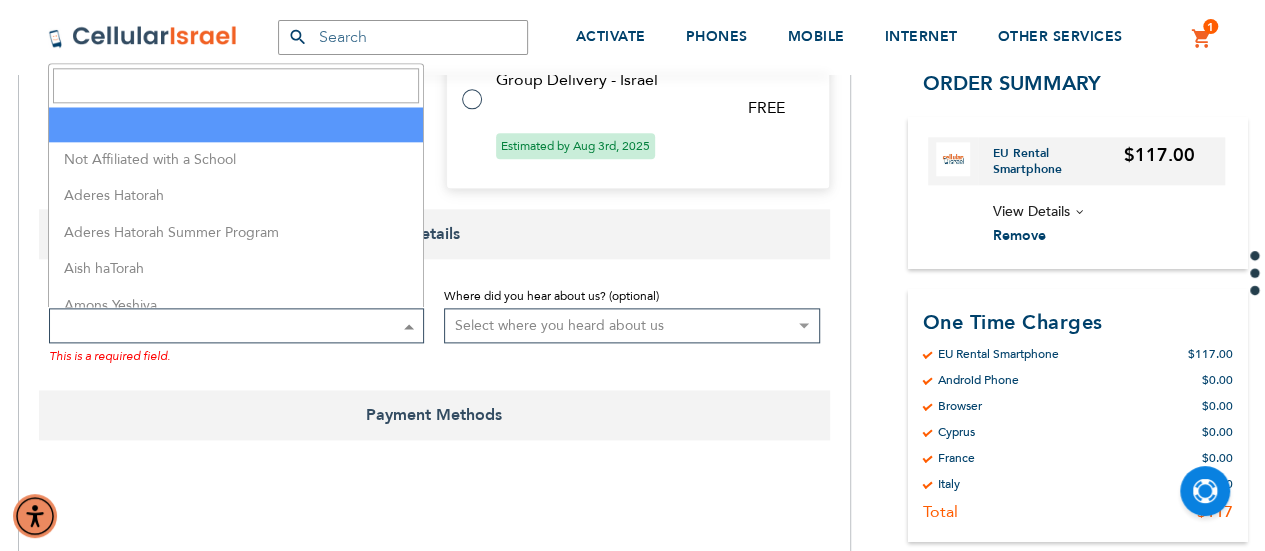 click at bounding box center [237, 325] 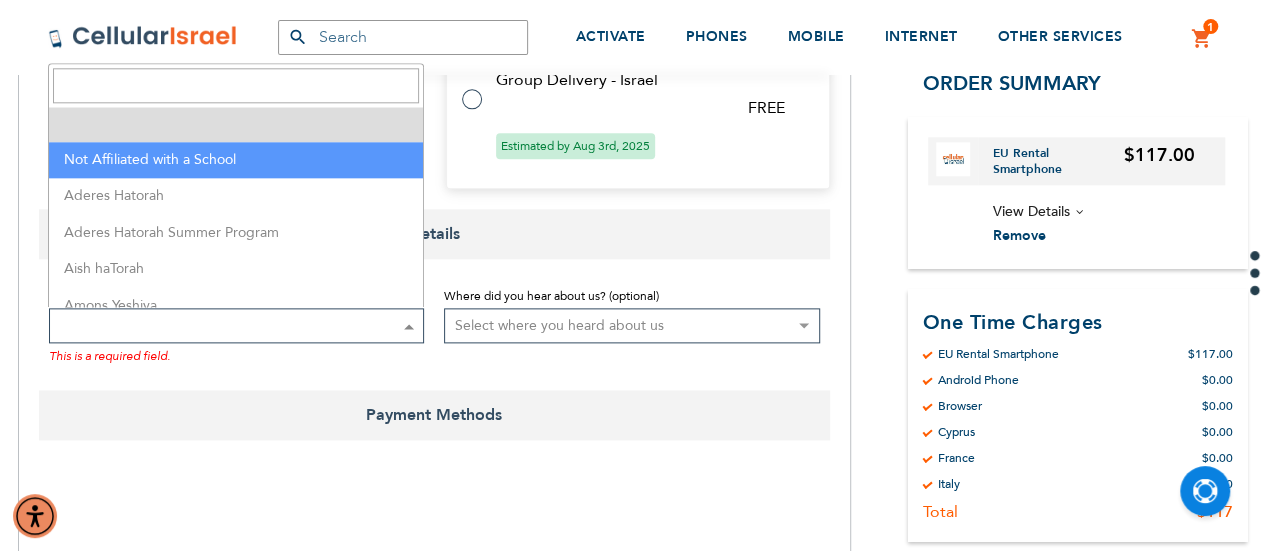 select on "199" 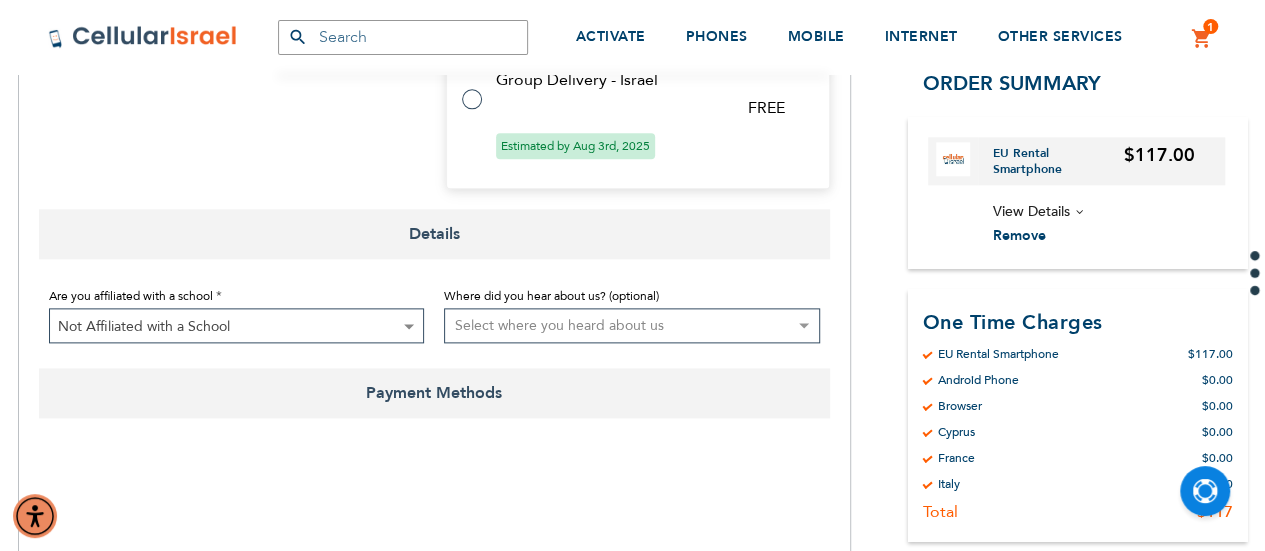 click on "Select where you heard about us Existing Customer Friend Other School/Group BP Kol Bramah Echo Torah Times Kol Haolam Kosher Trip Adviser bestfone ShukiPhone Kesher Cellular Nati Samet Planet Cell BP Graphics Newcomers Guide Kesher Cellular HCC Pen Masa Umatan Ezras Achim calendar Lakewood Directory Hamodia Online Yeshiva store Vacation Jerusalem Gedalya Berlin Best Sim Nati Jewish Pocket Guide Jewish Business Directory Whats Doing in Waterbury Mrs. Libby Cohen Best Sim Online Search Lebovitz Gilbert Chaim Perlow Shimmy Birnhack Nefesh Bnefesh" at bounding box center [632, 325] 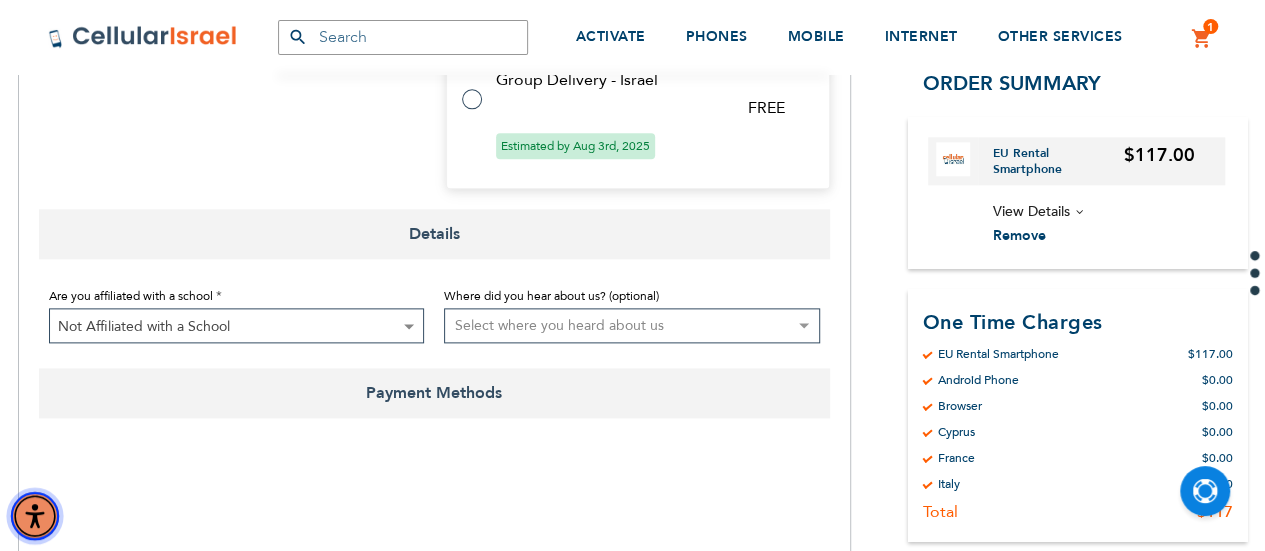 click at bounding box center (35, 516) 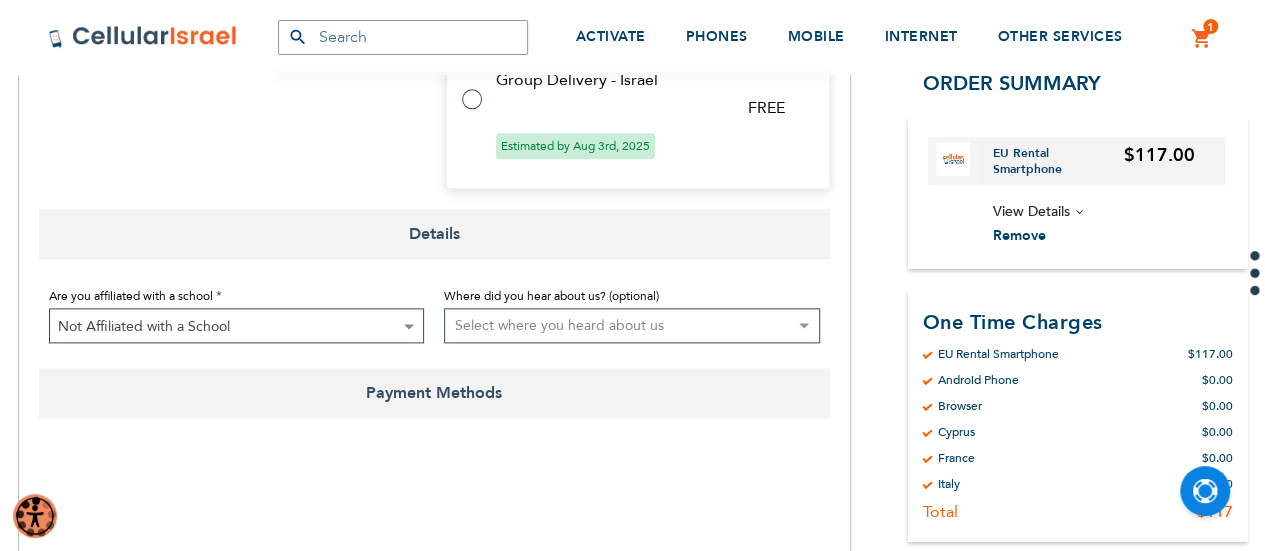 click on "The store will not work correctly in the case when cookies is disabled.
SEMINARY
YESHIVA
TOURIST
OLIM
COUPLES
Support
[PHONE]  /  [PHONE]
Login
Create Account
Login
US [COUNTRY] website" at bounding box center [632, 343] 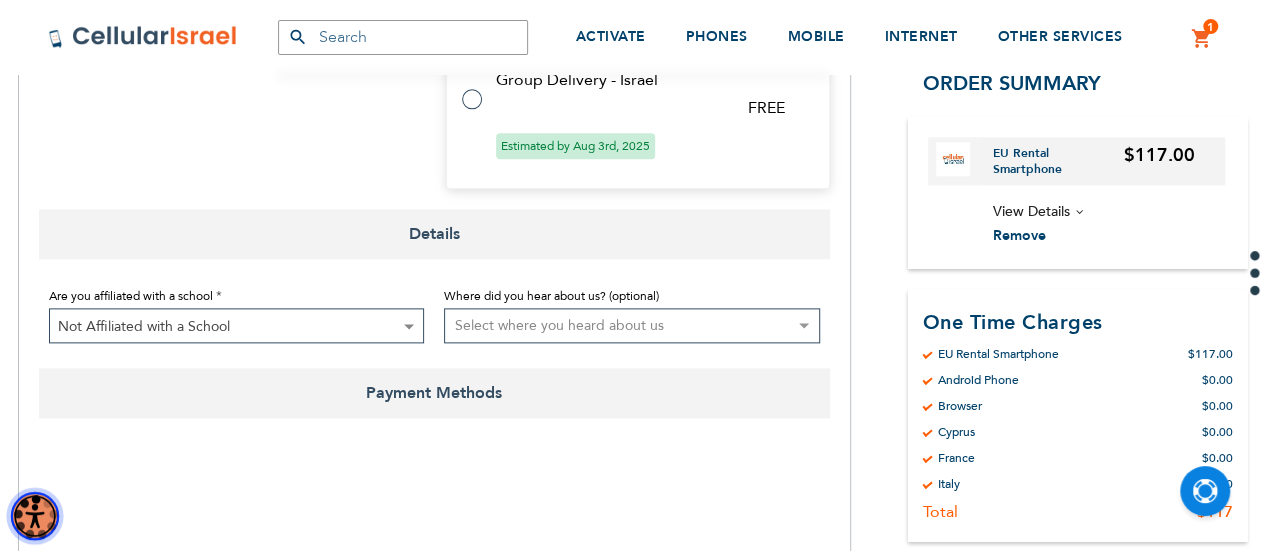 click at bounding box center (35, 516) 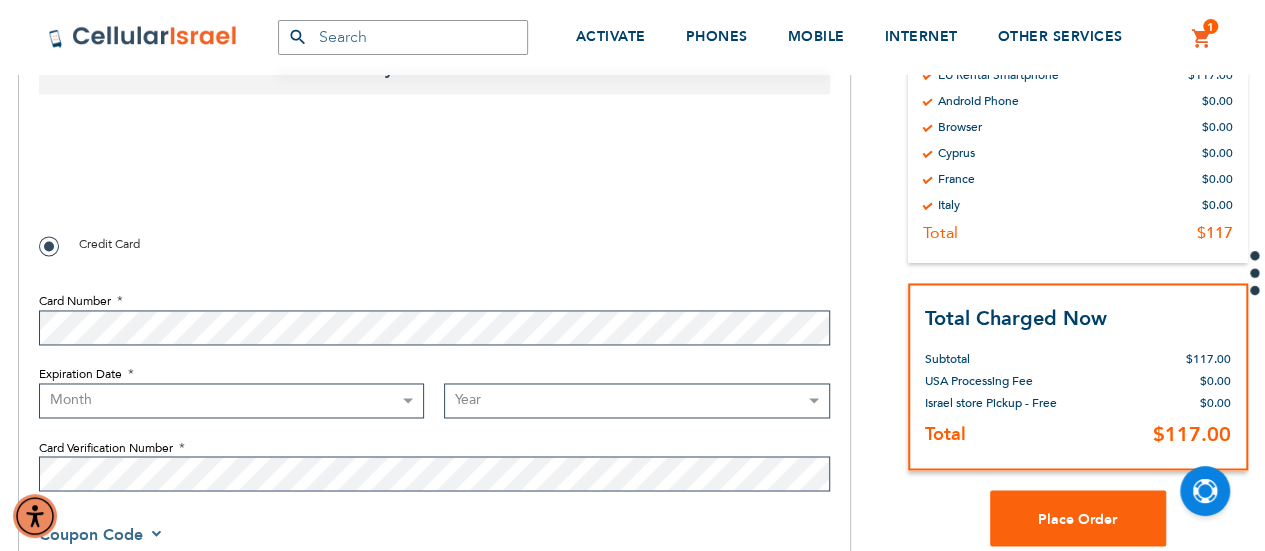 scroll, scrollTop: 1483, scrollLeft: 0, axis: vertical 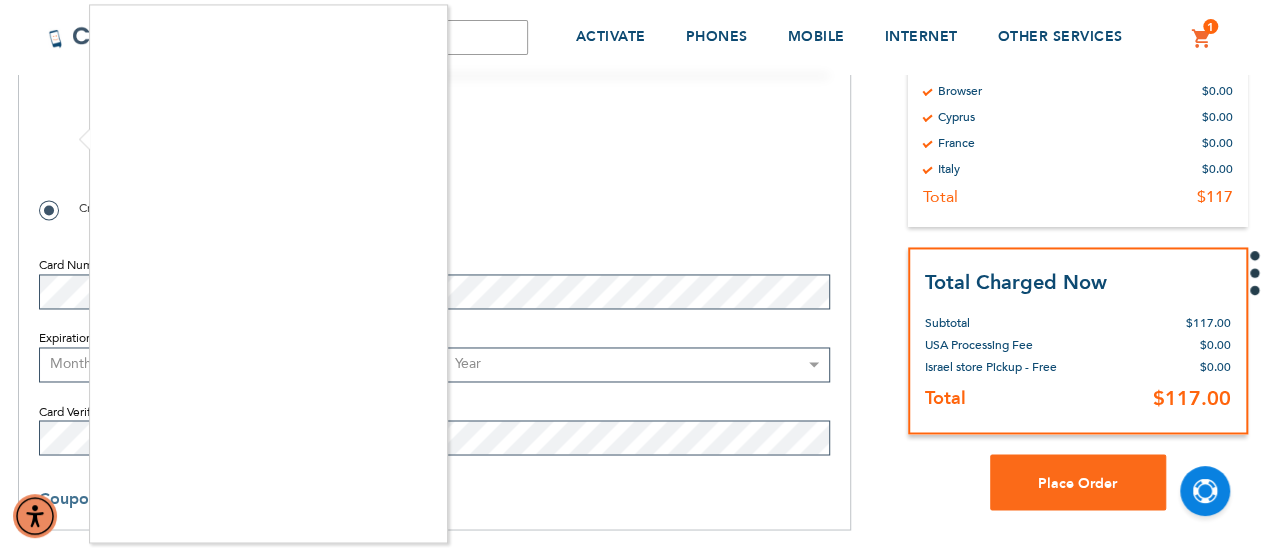 checkbox on "true" 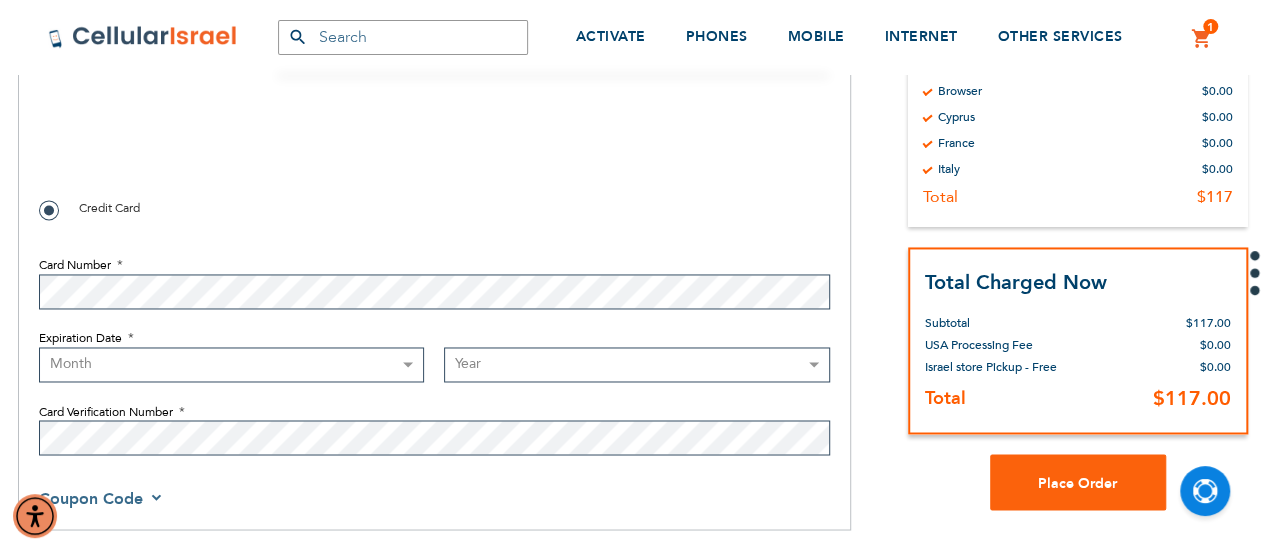 select on "11" 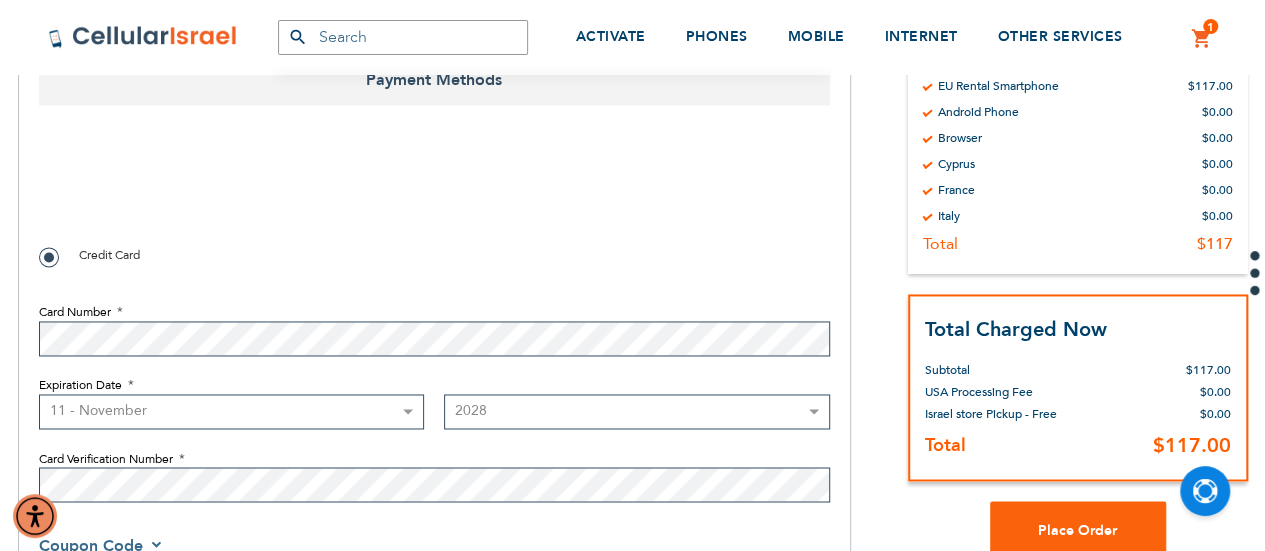 scroll, scrollTop: 1440, scrollLeft: 0, axis: vertical 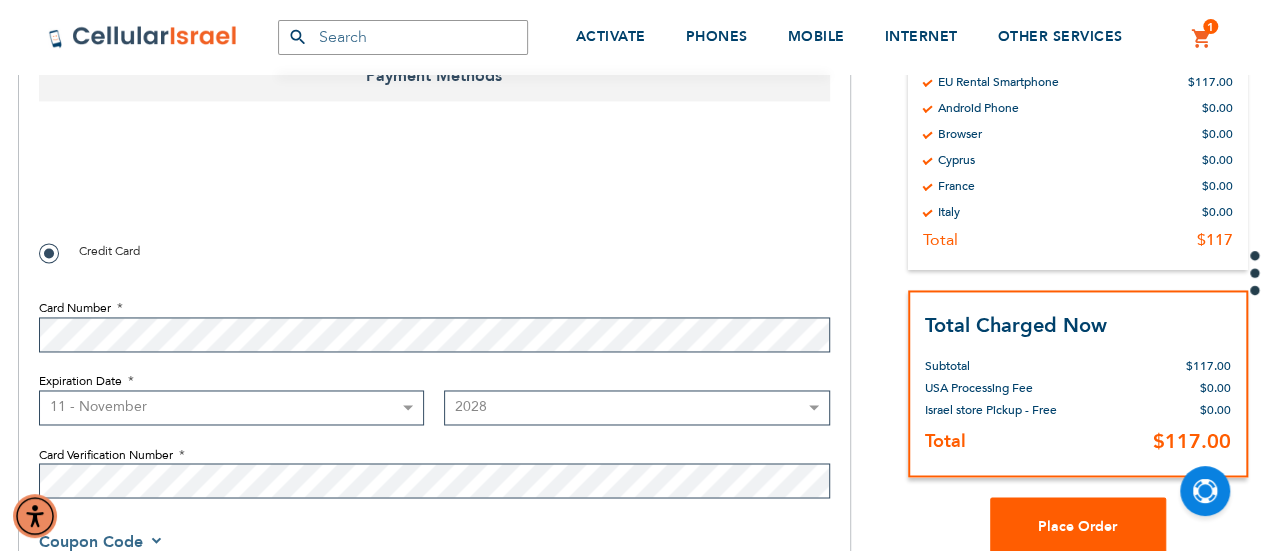 click on "Place Order" at bounding box center (1077, 524) 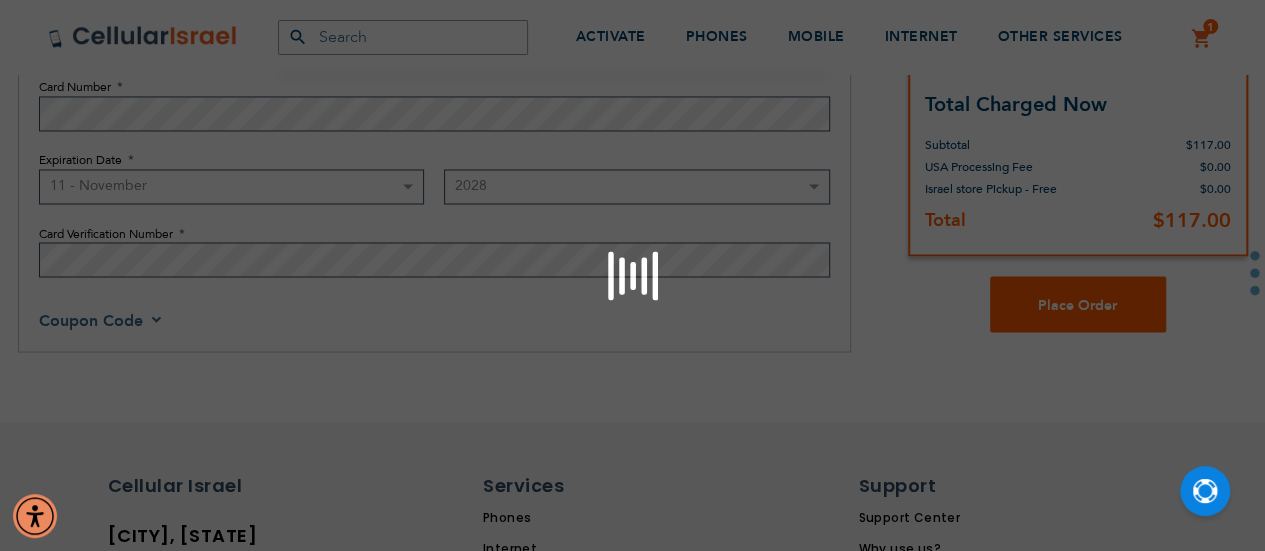 scroll, scrollTop: 1441, scrollLeft: 0, axis: vertical 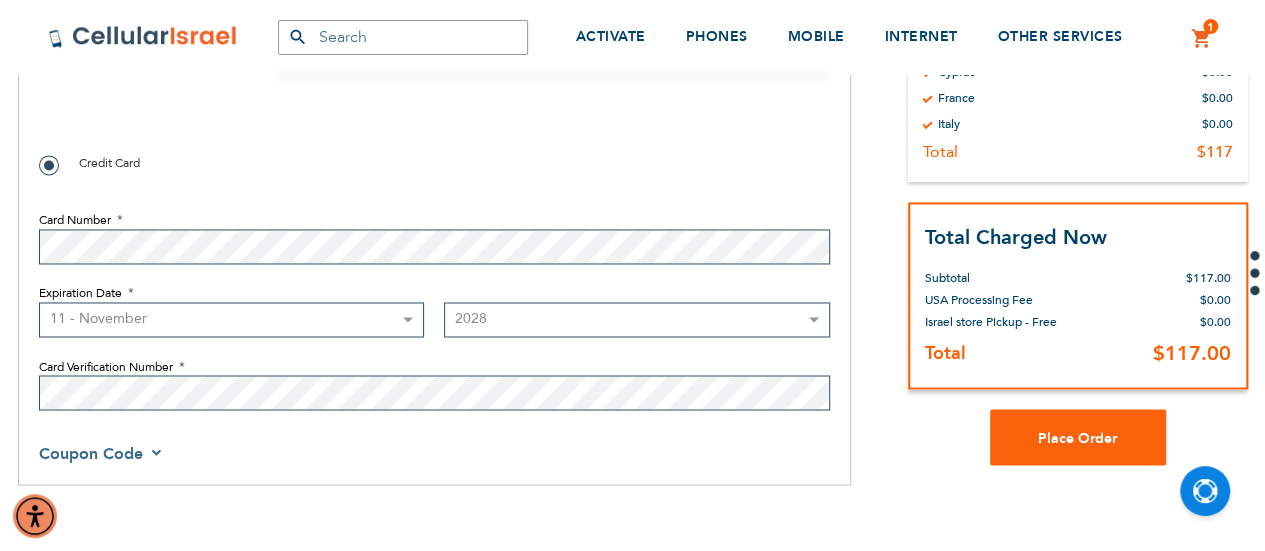 click on "Month 01 - January 02 - February 03 - March 04 - April 05 - May 06 - June 07 - July 08 - August 09 - September 10 - October 11 - November 12 - December" at bounding box center [232, 319] 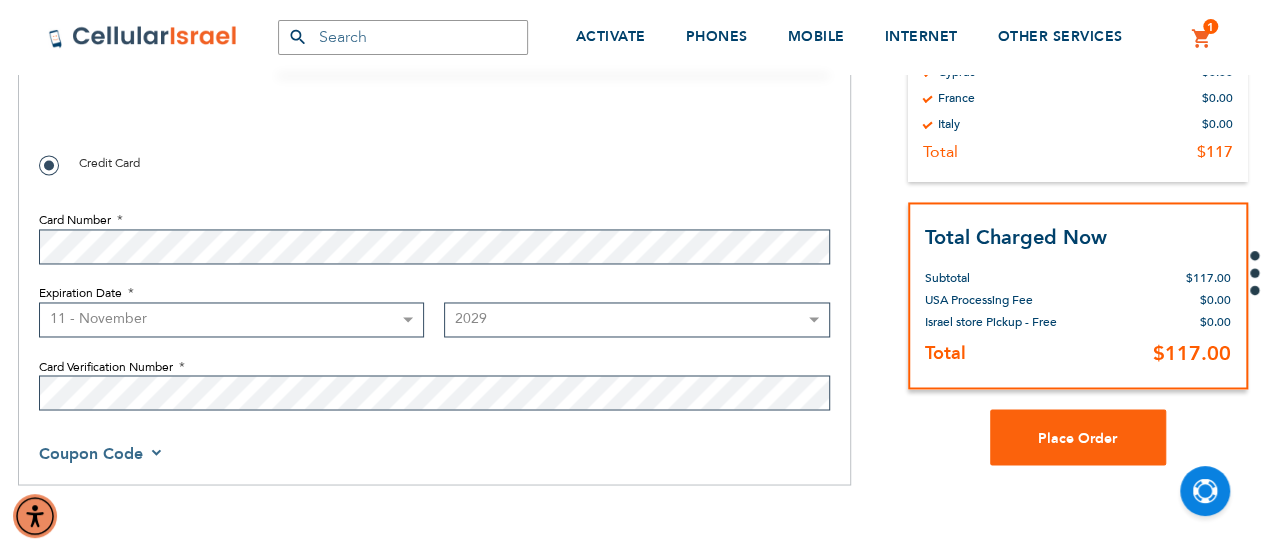 click on "Year 2025 2026 2027 2028 2029 2030 2031 2032 2033 2034 2035 2036 2037 2038 2039 2040" at bounding box center [637, 319] 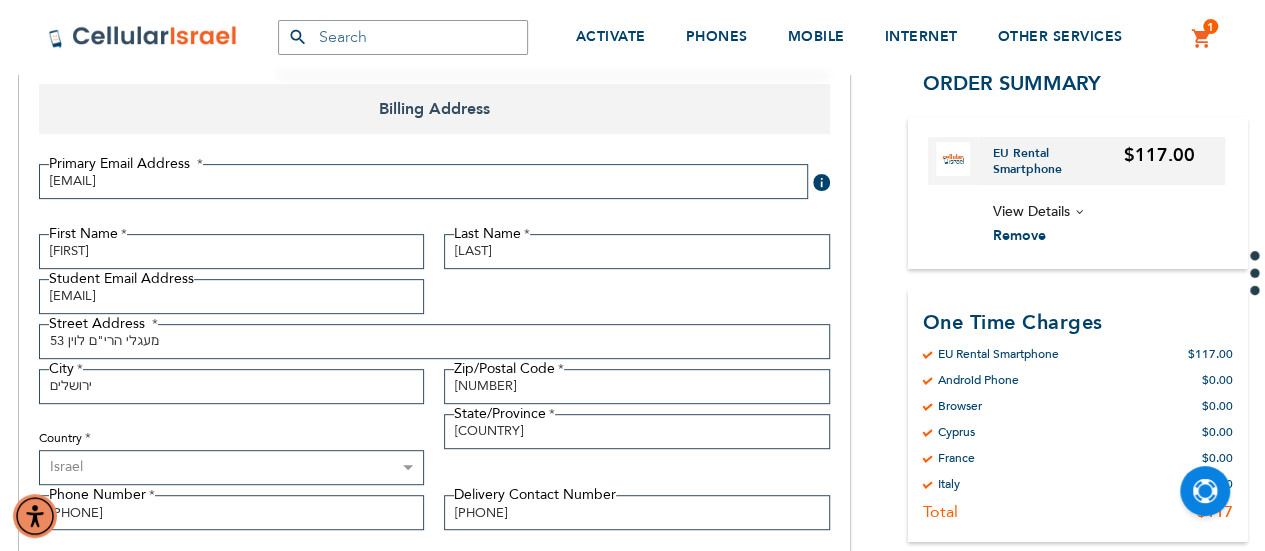 scroll, scrollTop: 278, scrollLeft: 0, axis: vertical 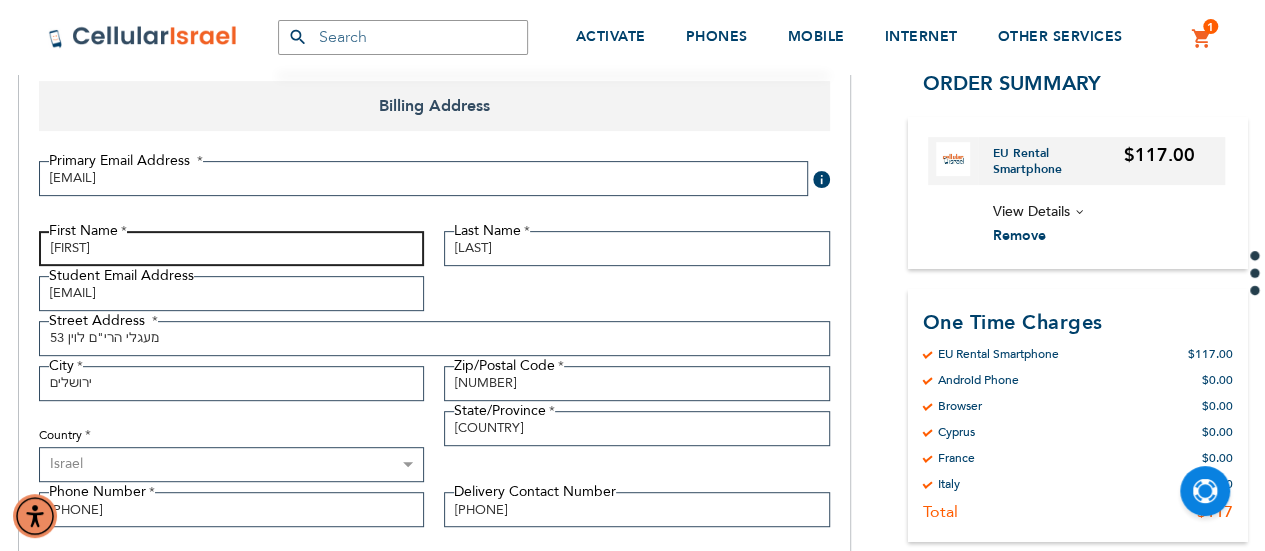 click on "[FIRST]" at bounding box center (232, 248) 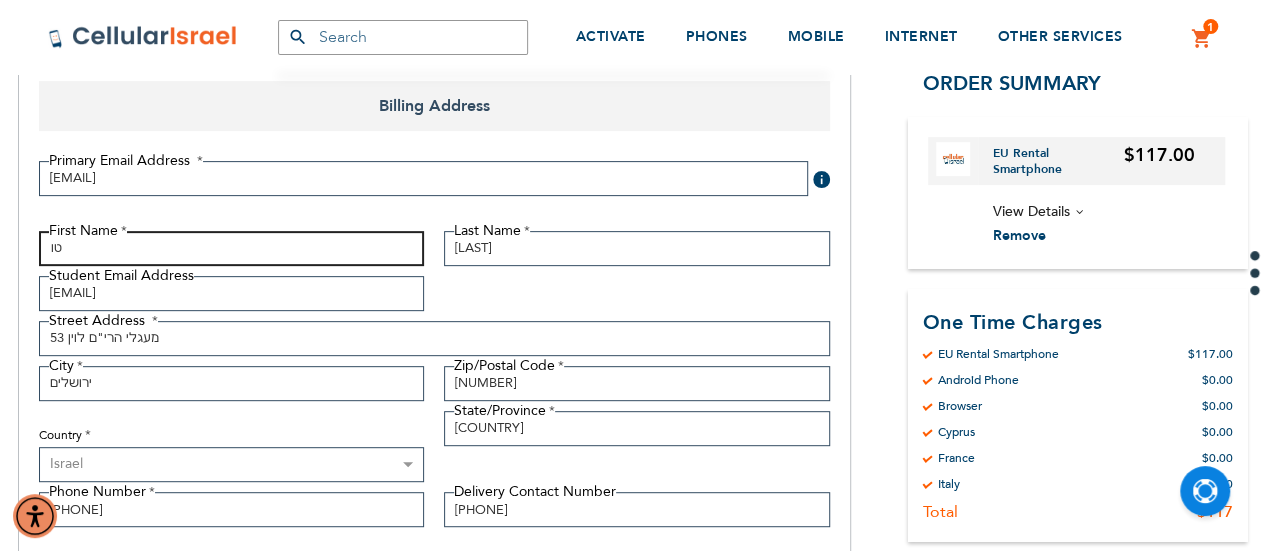 type on "ט" 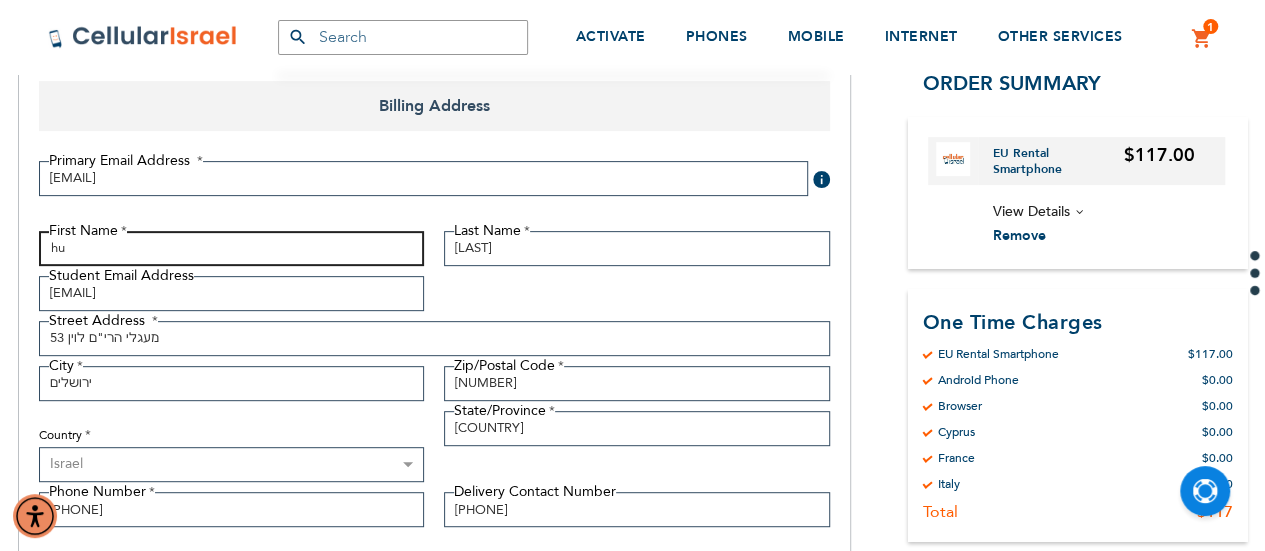 type on "h" 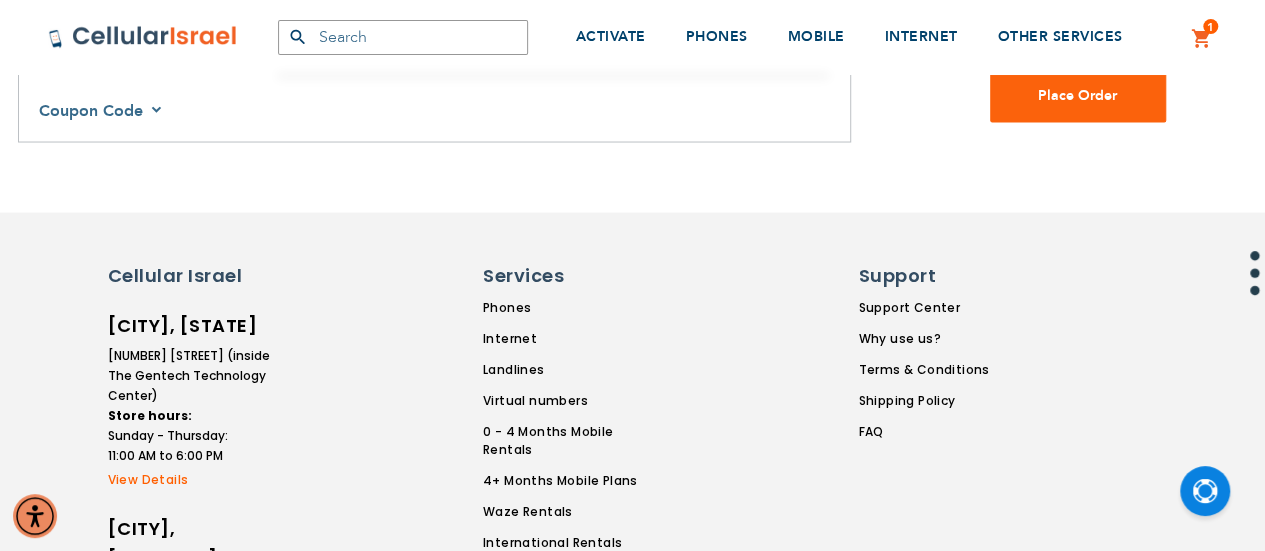 scroll, scrollTop: 1880, scrollLeft: 0, axis: vertical 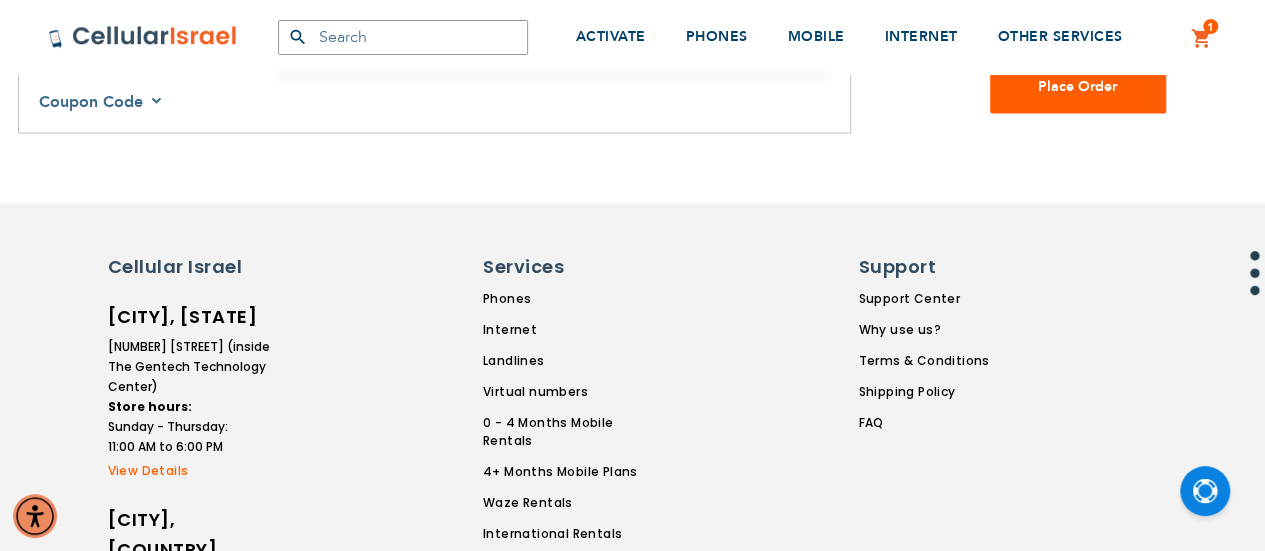 type on "[FIRST] [LAST]" 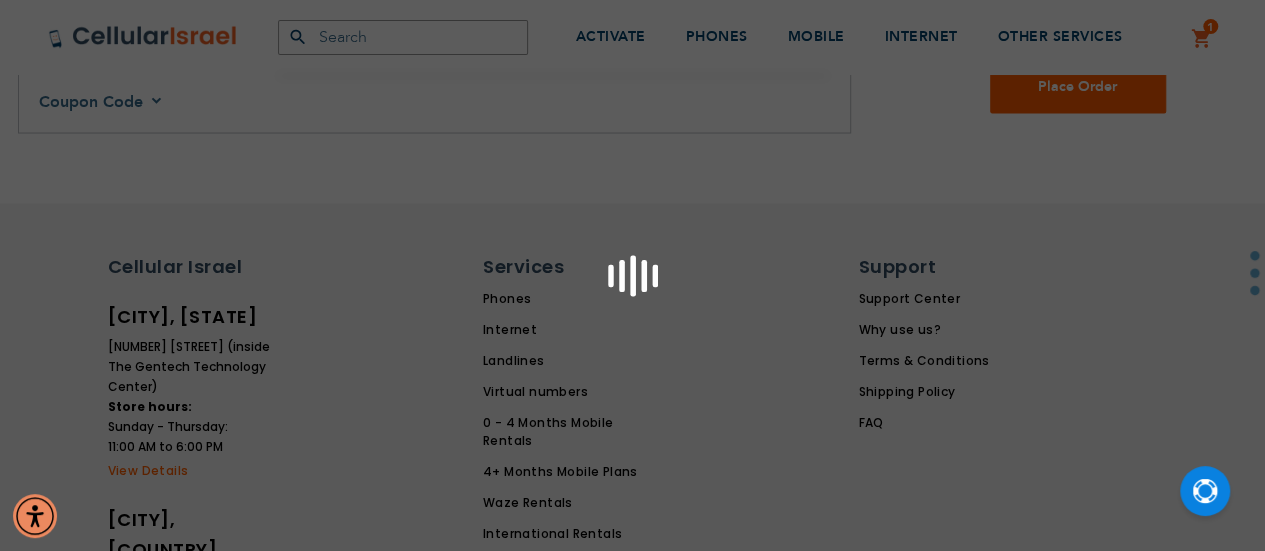 checkbox on "false" 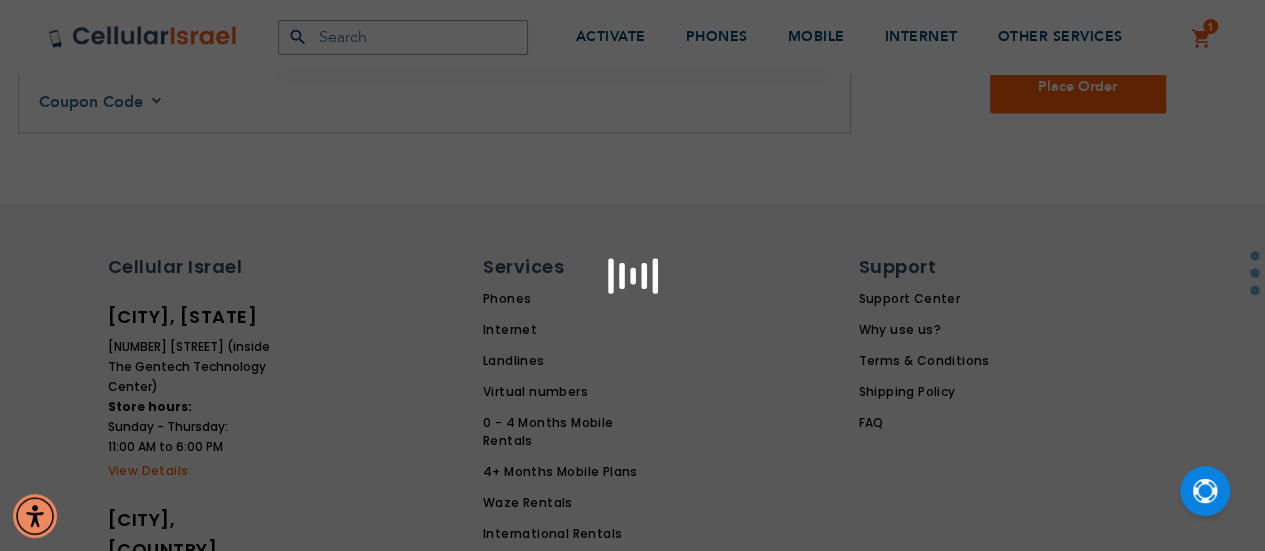 scroll, scrollTop: 1355, scrollLeft: 0, axis: vertical 